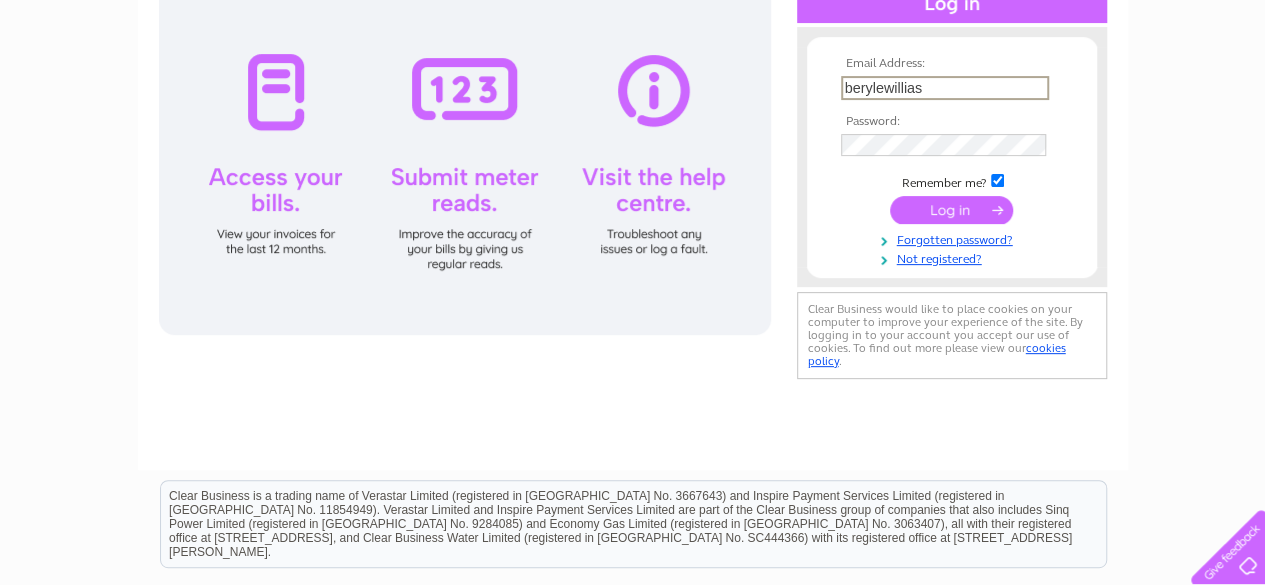 scroll, scrollTop: 0, scrollLeft: 0, axis: both 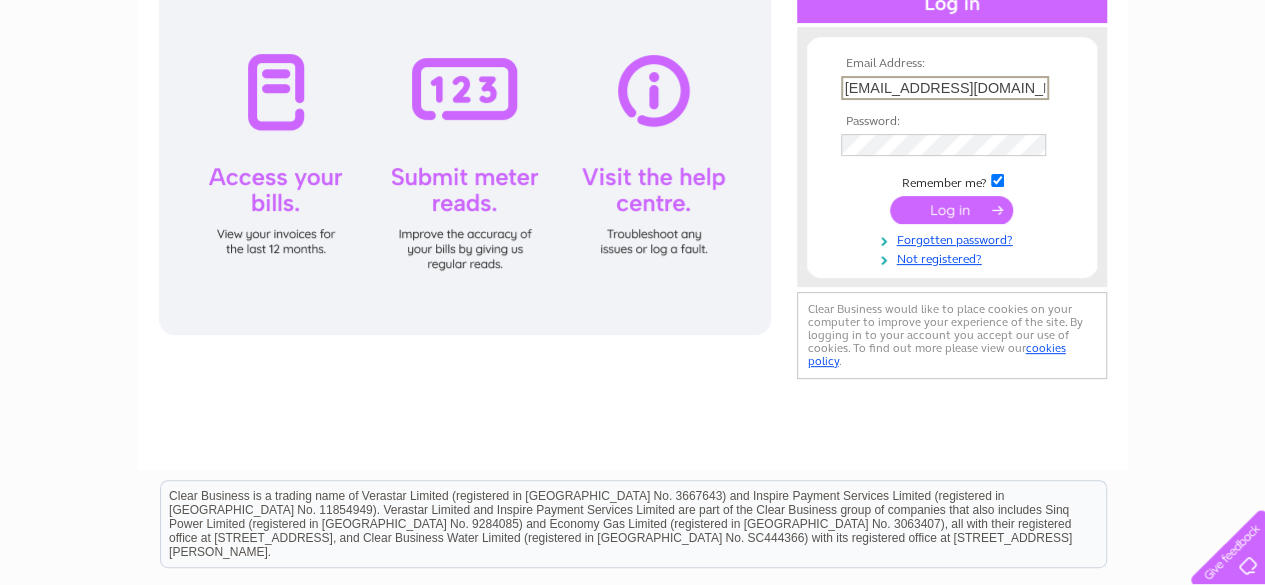 type on "[EMAIL_ADDRESS][DOMAIN_NAME]" 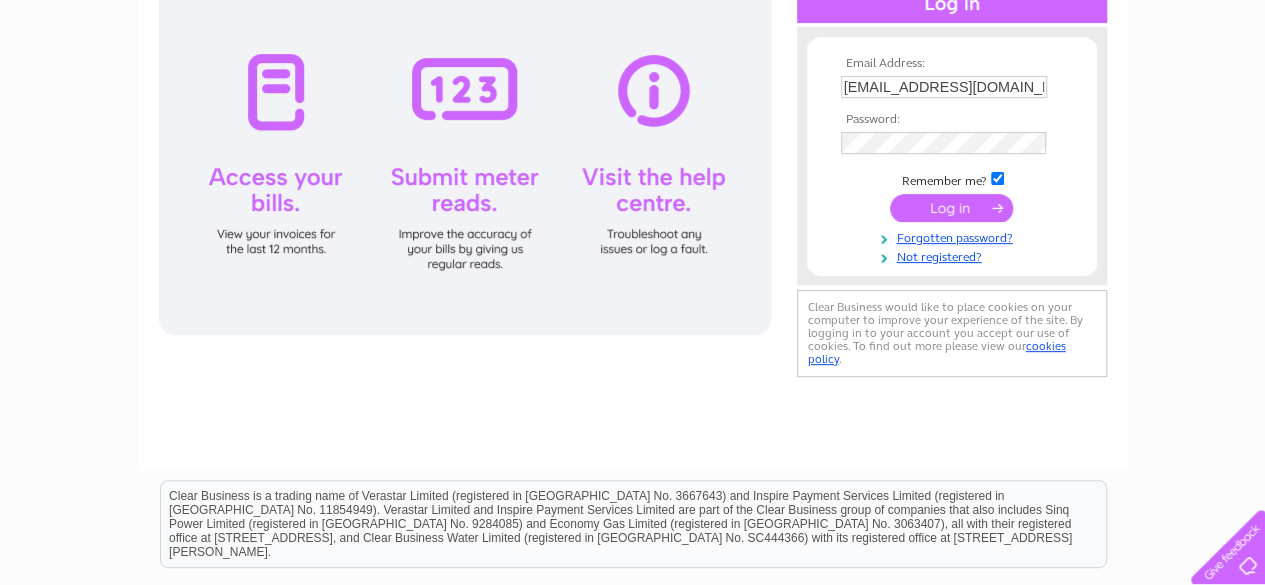 click at bounding box center [951, 208] 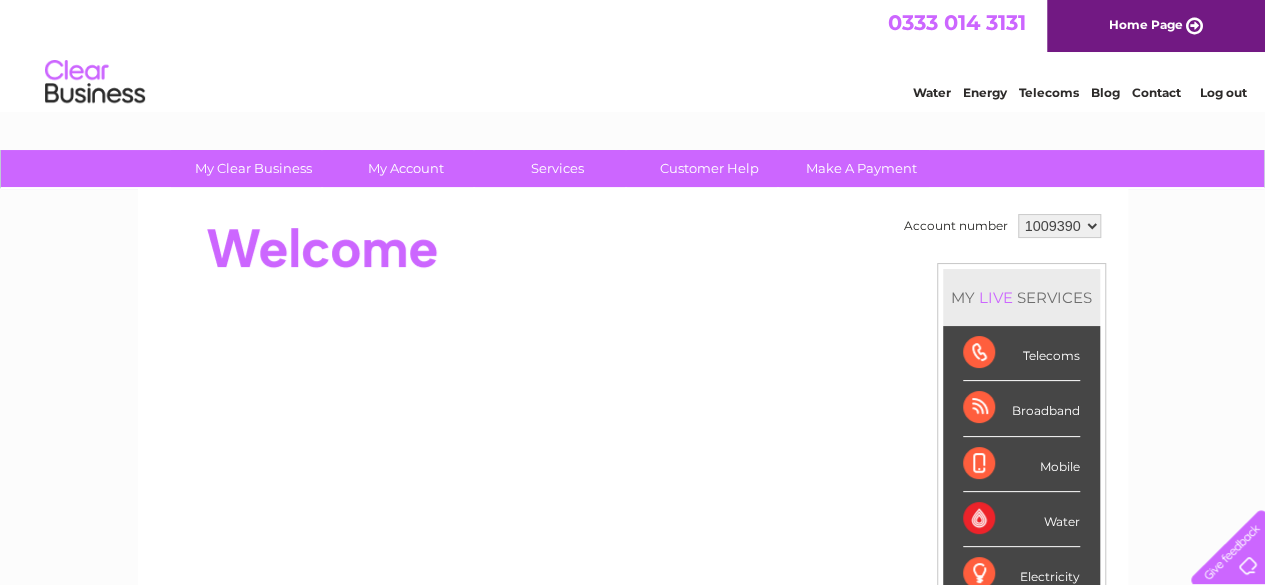scroll, scrollTop: 0, scrollLeft: 0, axis: both 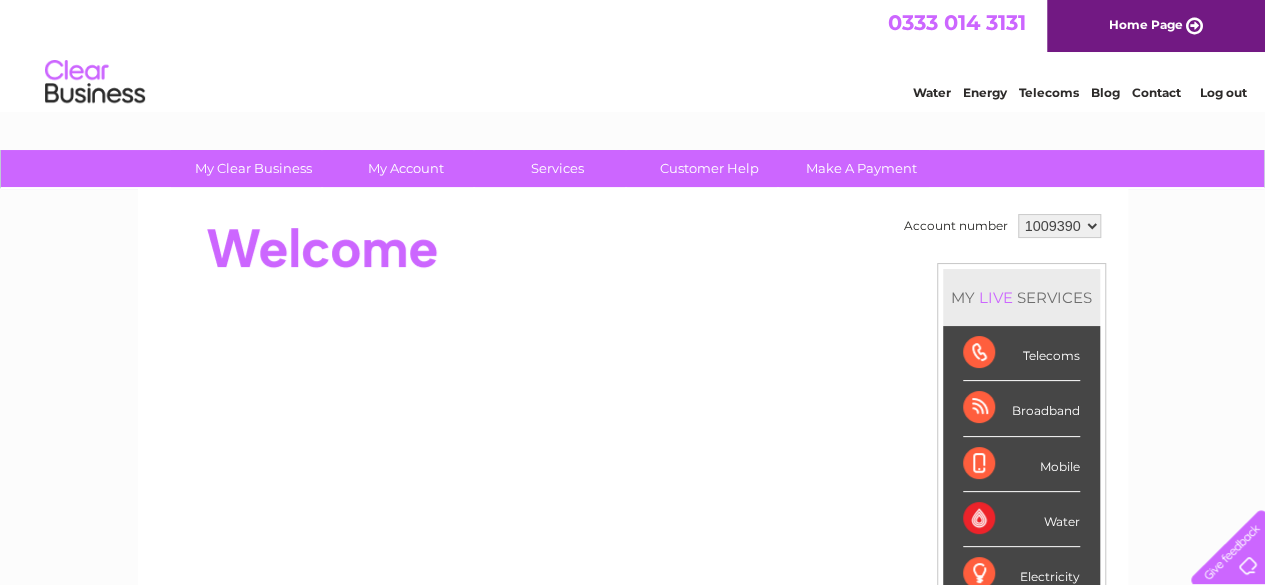 click on "Log out" at bounding box center (1222, 92) 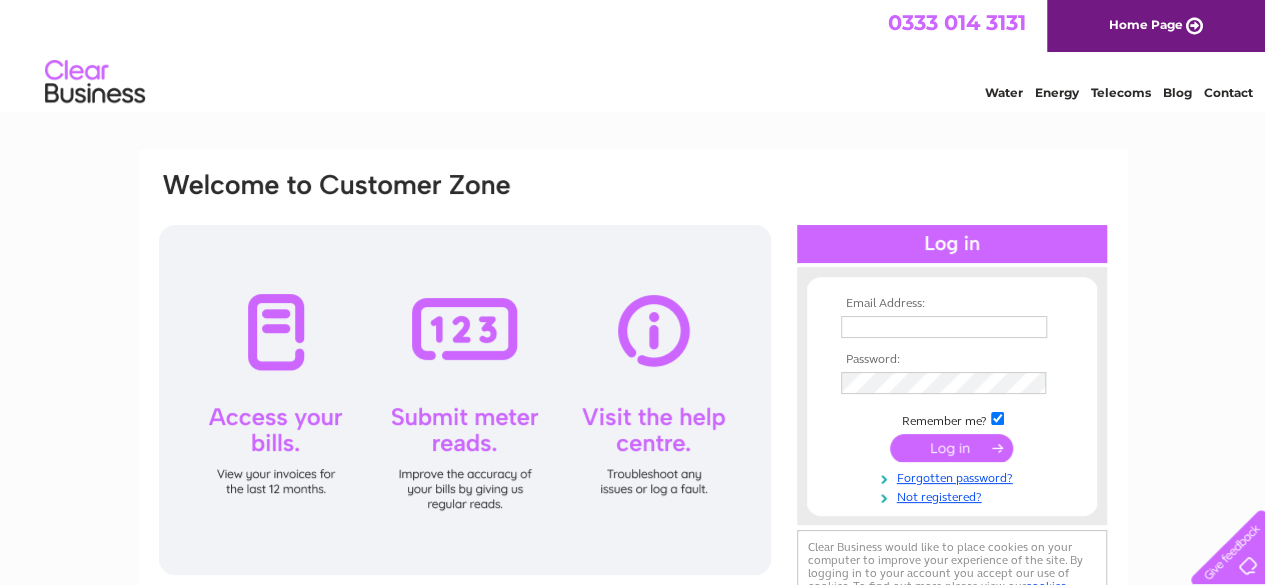 scroll, scrollTop: 0, scrollLeft: 0, axis: both 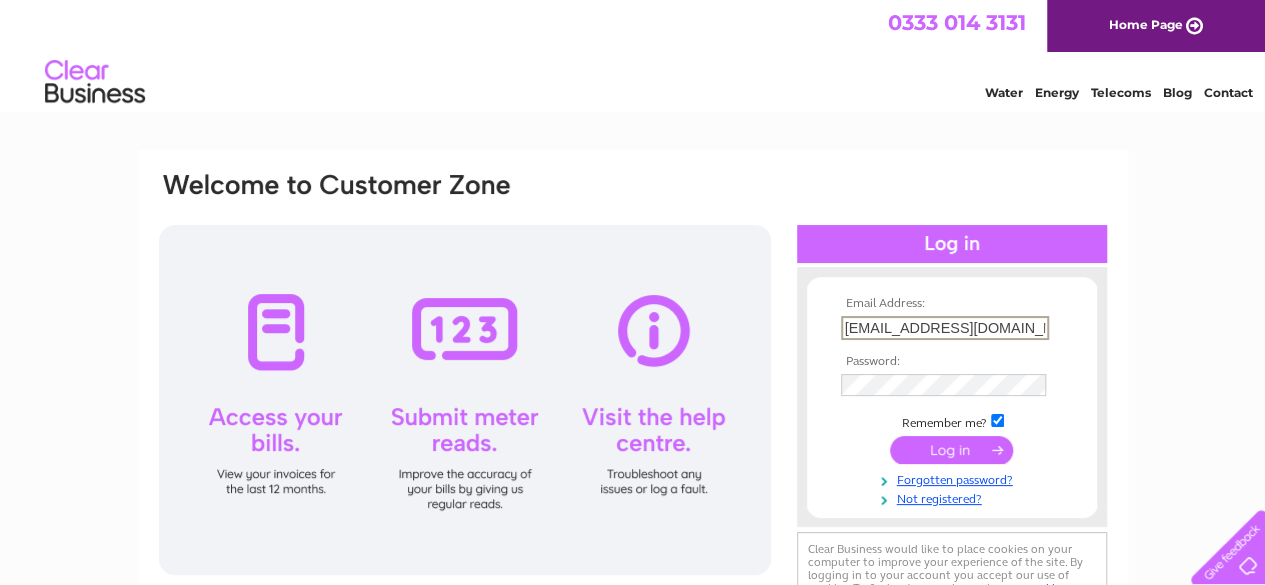 type on "berylewilliams@hotmail.co.uk" 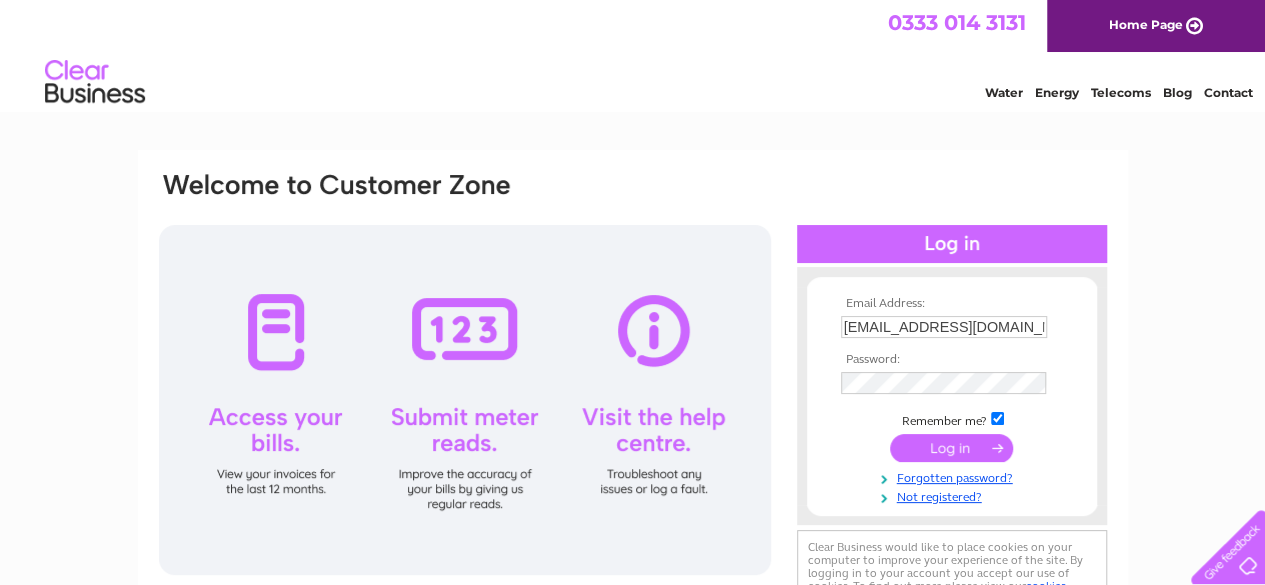 click at bounding box center [997, 418] 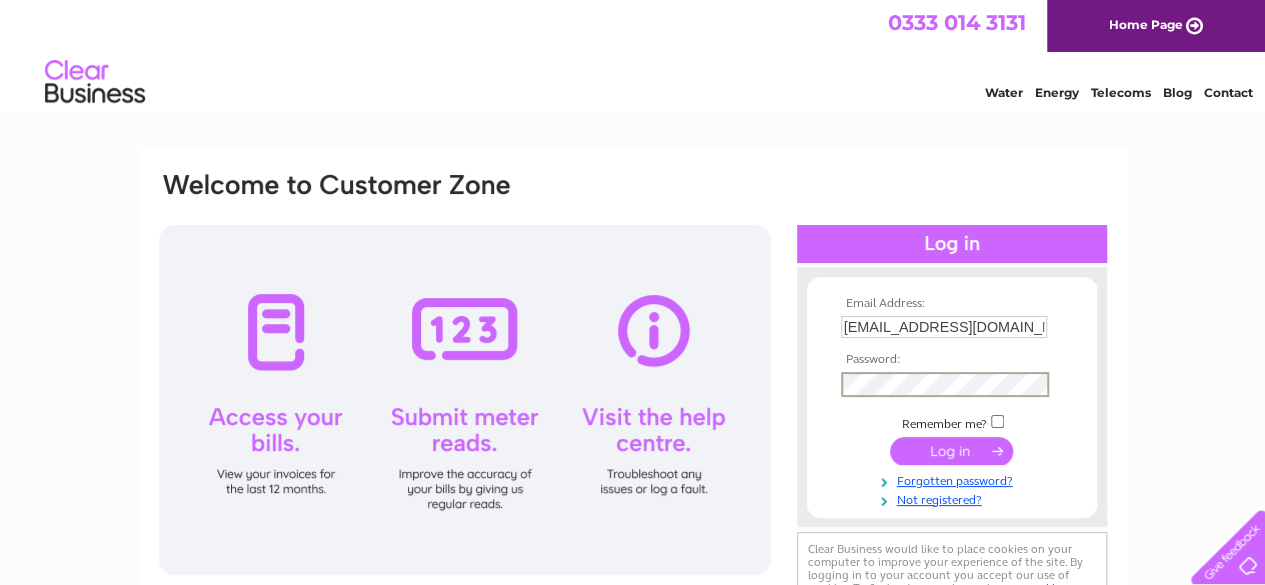 click at bounding box center [951, 451] 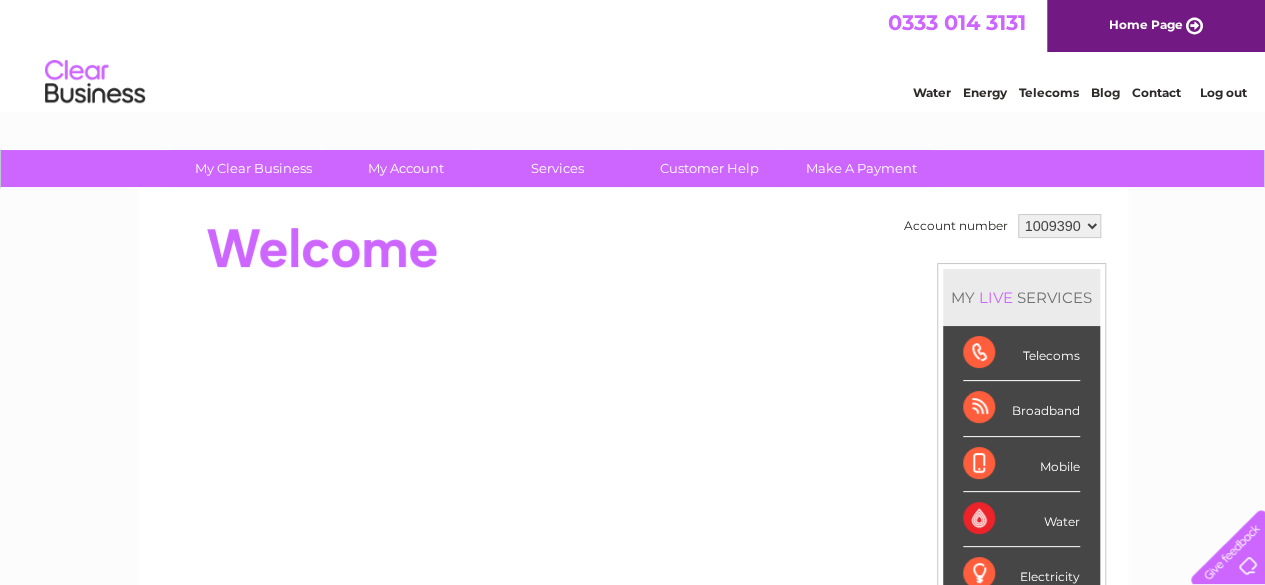 scroll, scrollTop: 0, scrollLeft: 0, axis: both 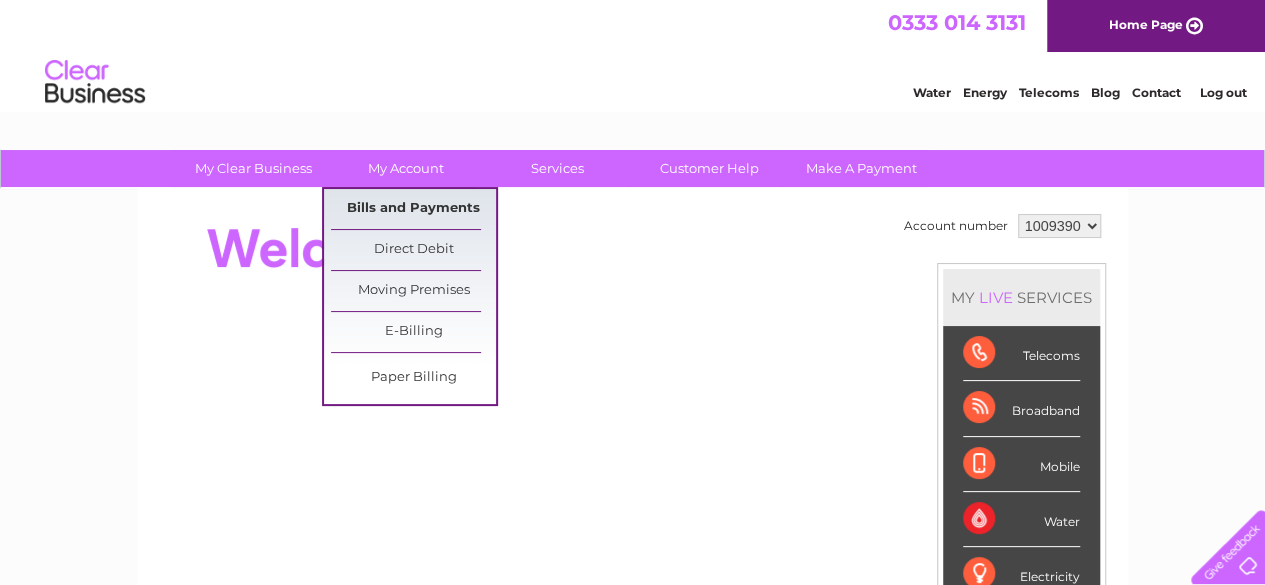 click on "Bills and Payments" at bounding box center [413, 209] 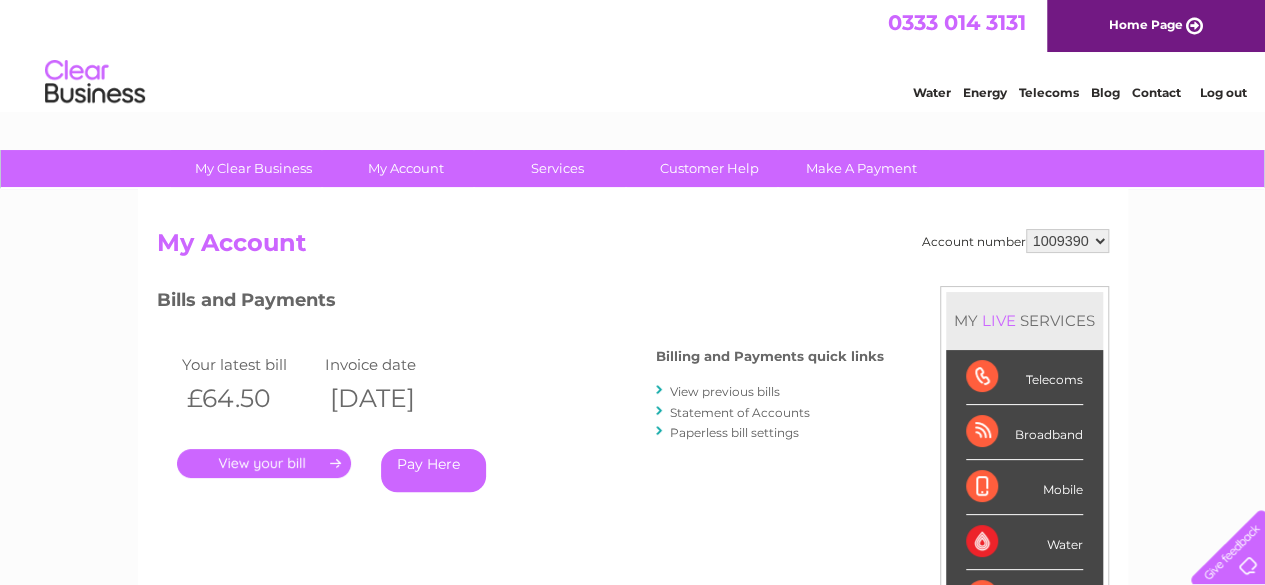 scroll, scrollTop: 0, scrollLeft: 0, axis: both 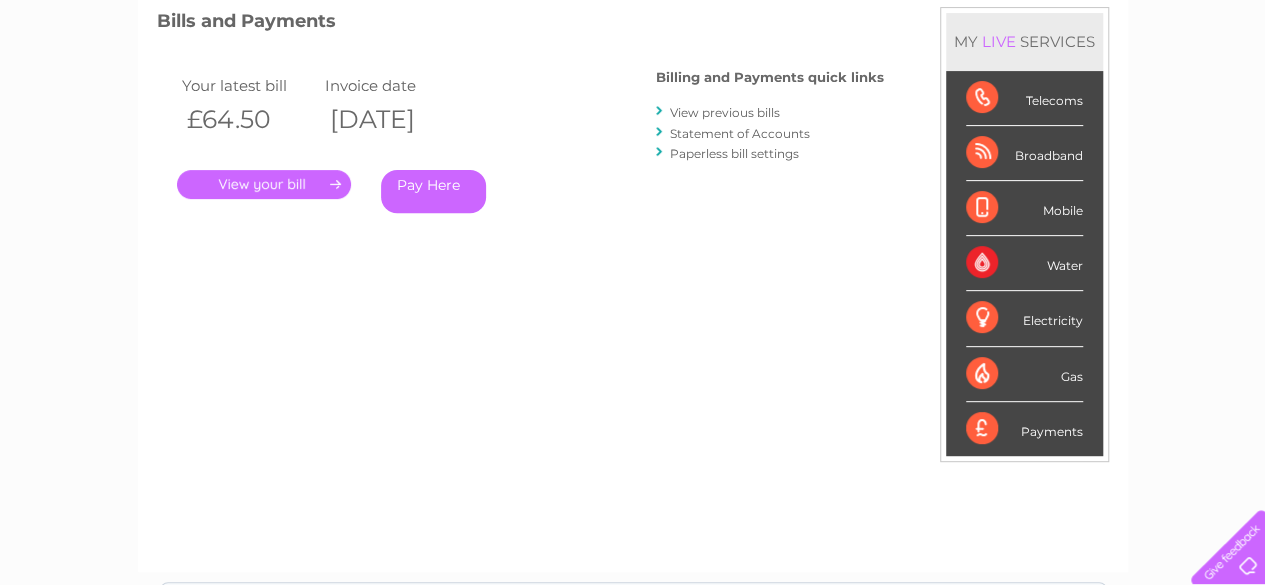 click on "." at bounding box center (264, 184) 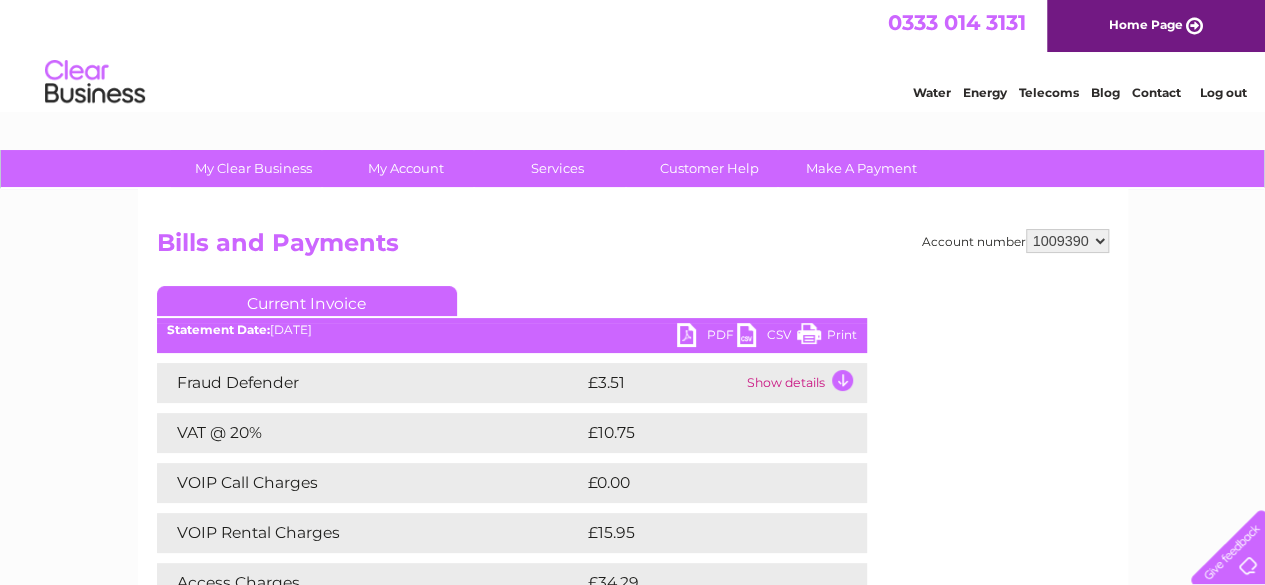 scroll, scrollTop: 0, scrollLeft: 0, axis: both 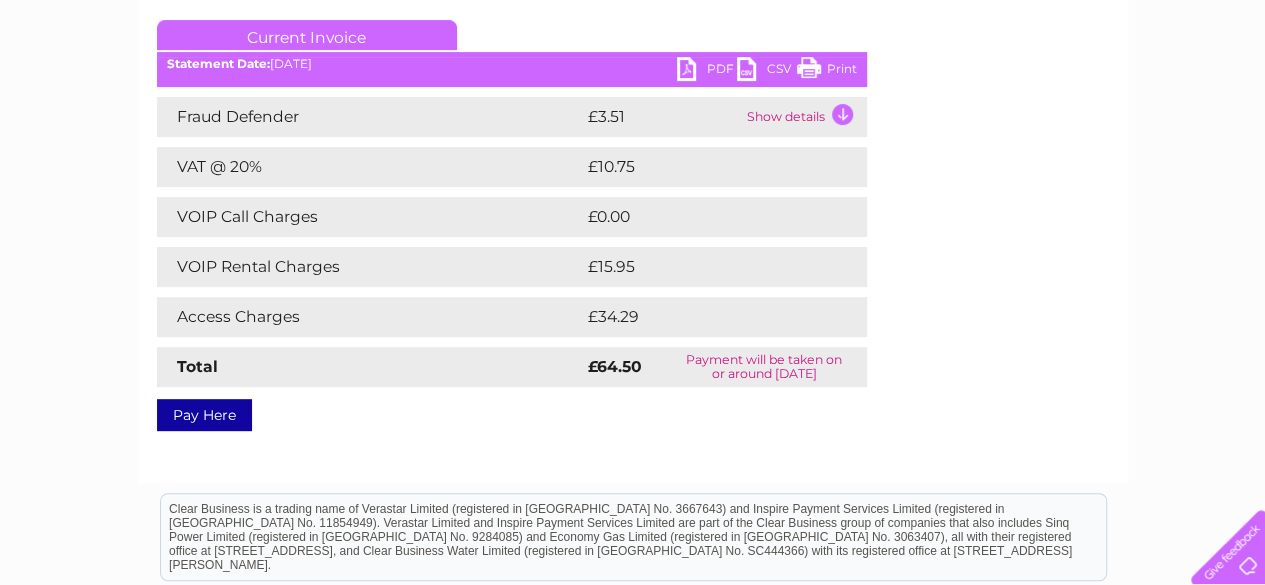 click on "Show details" at bounding box center [804, 117] 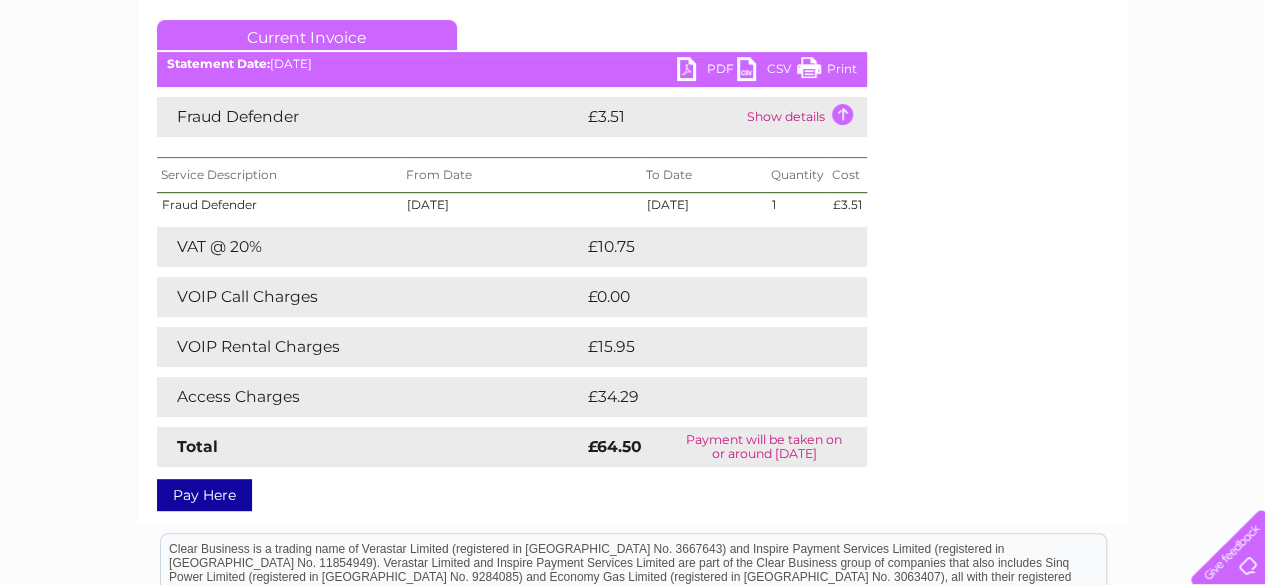 click on "Show details" at bounding box center [804, 117] 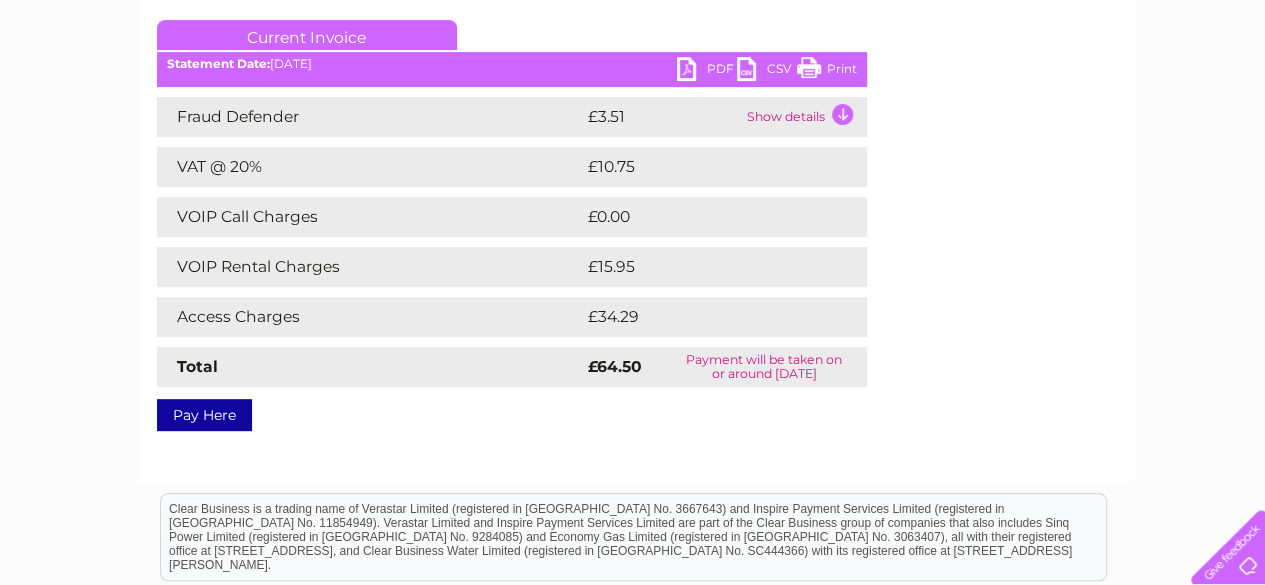 click on "Show details" at bounding box center [804, 117] 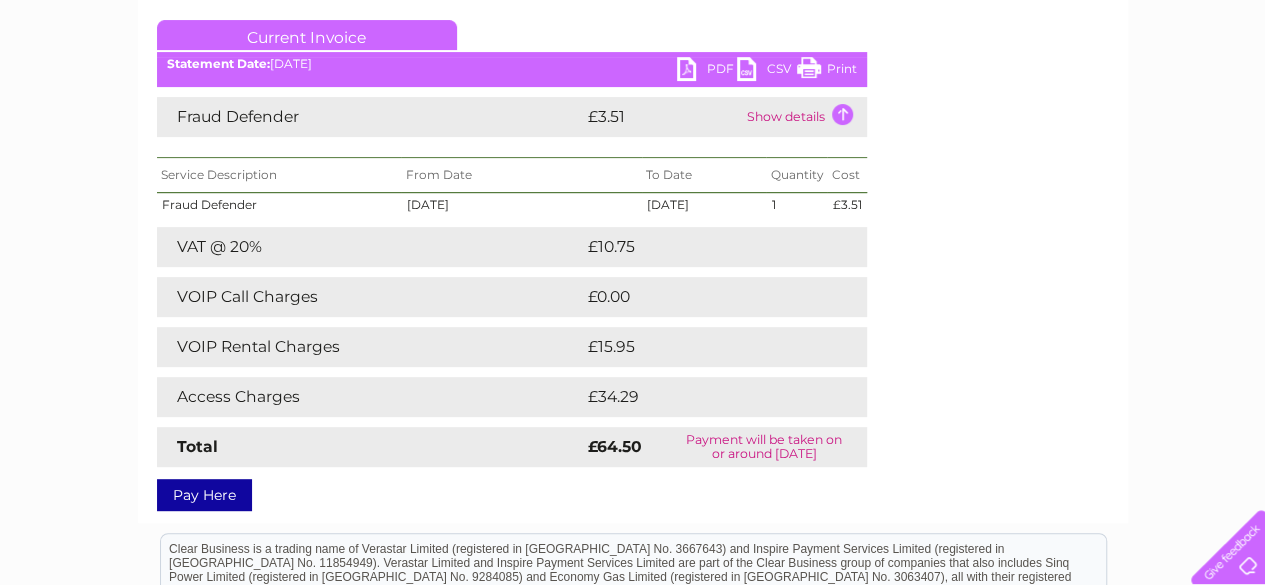click on "Show details" at bounding box center [804, 117] 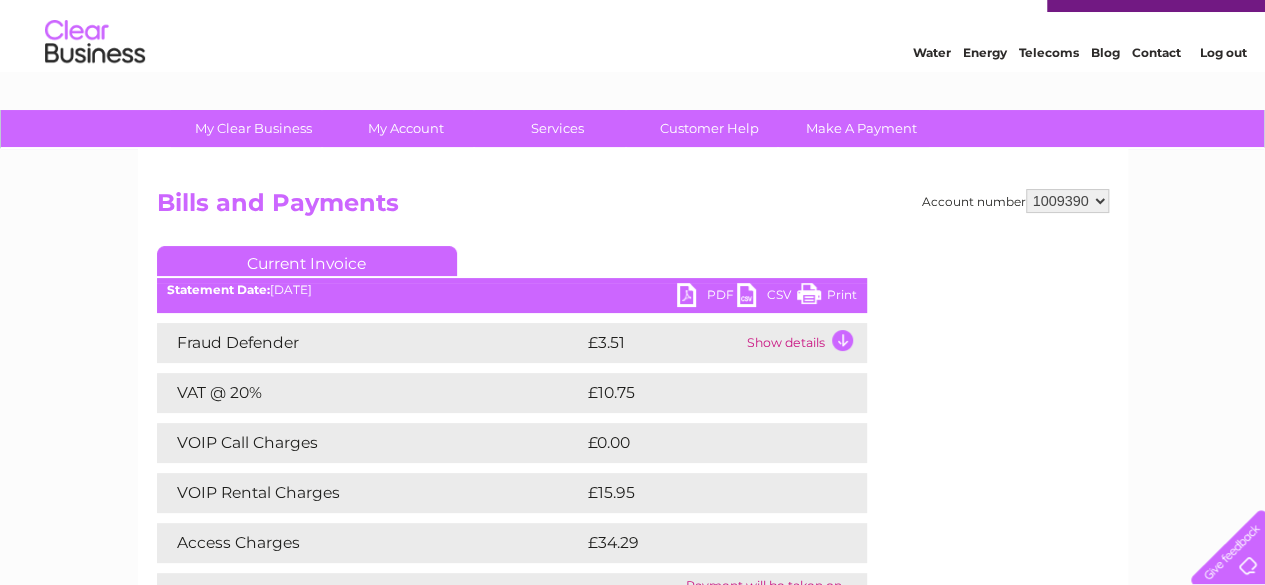 scroll, scrollTop: 0, scrollLeft: 0, axis: both 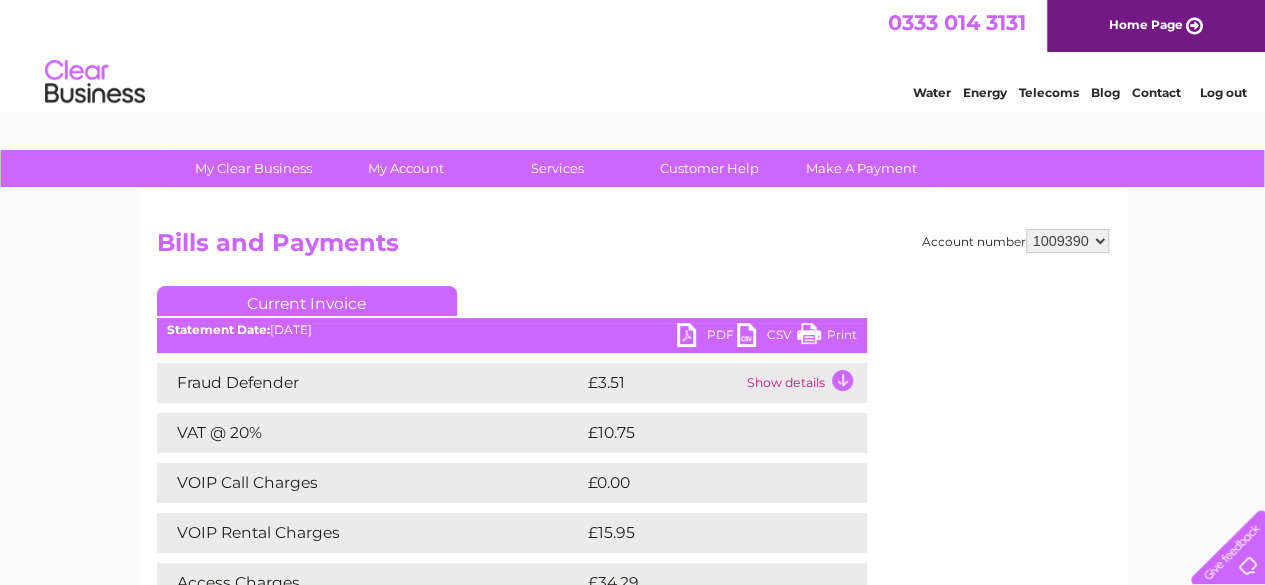 click on "Log out" at bounding box center [1222, 92] 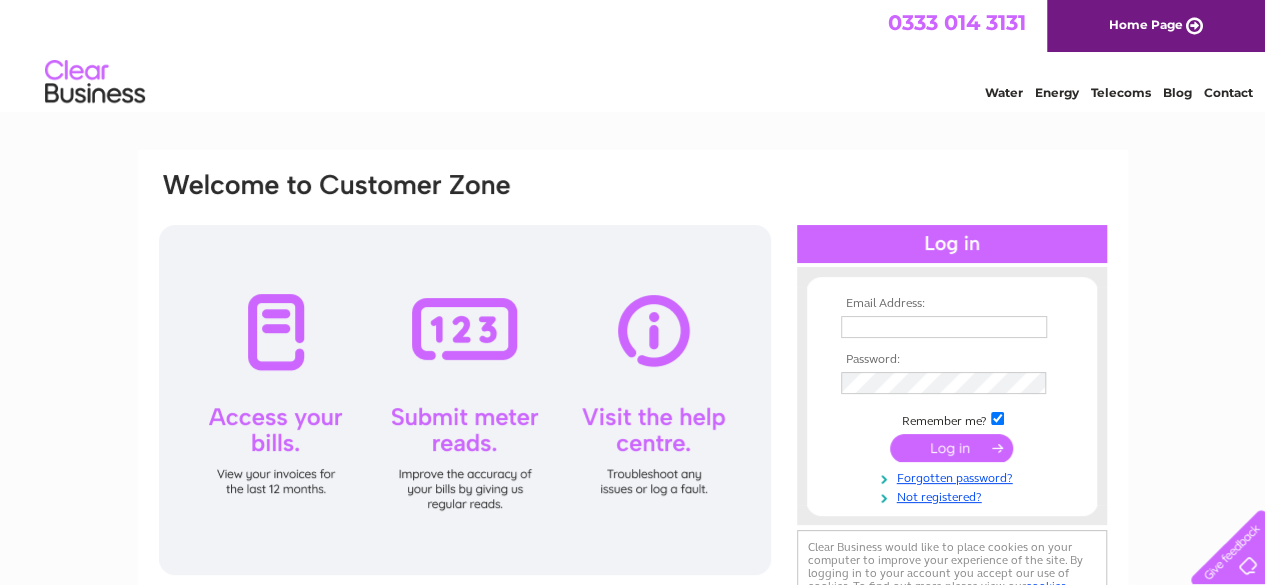 scroll, scrollTop: 0, scrollLeft: 0, axis: both 